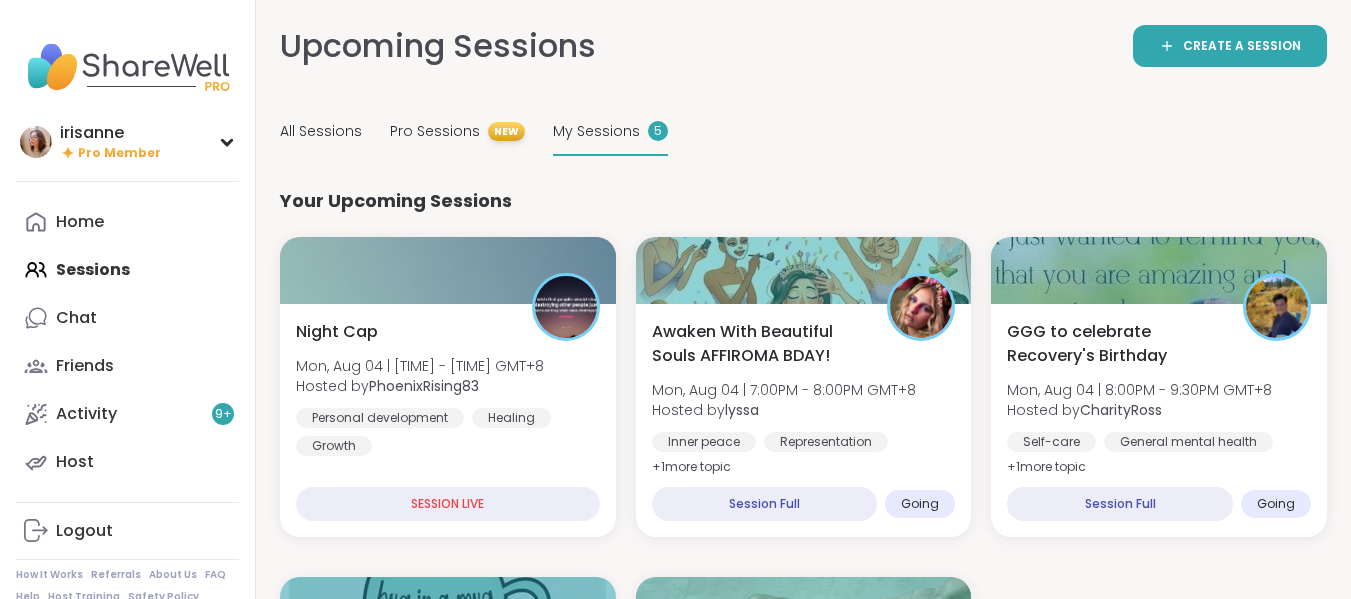 scroll, scrollTop: 0, scrollLeft: 0, axis: both 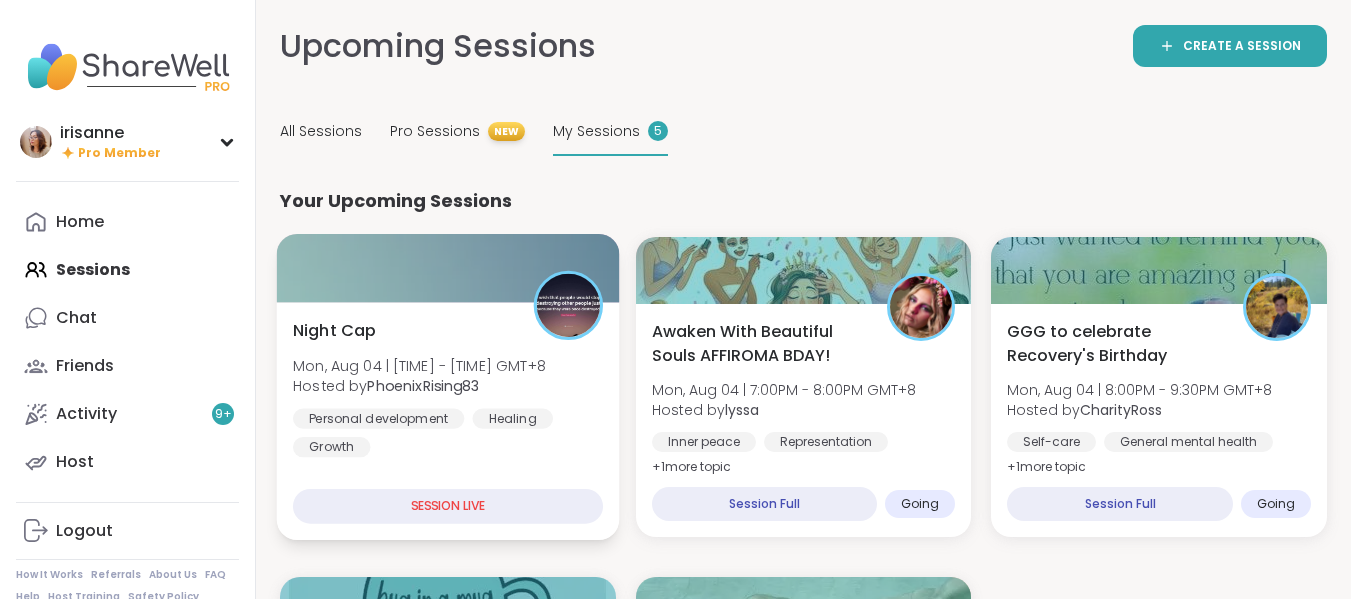 click on "Night Cap Mon, Aug 04 | [TIME] - [TIME] GMT+8 Hosted by [NAME] Personal development Healing Growth" at bounding box center (448, 388) 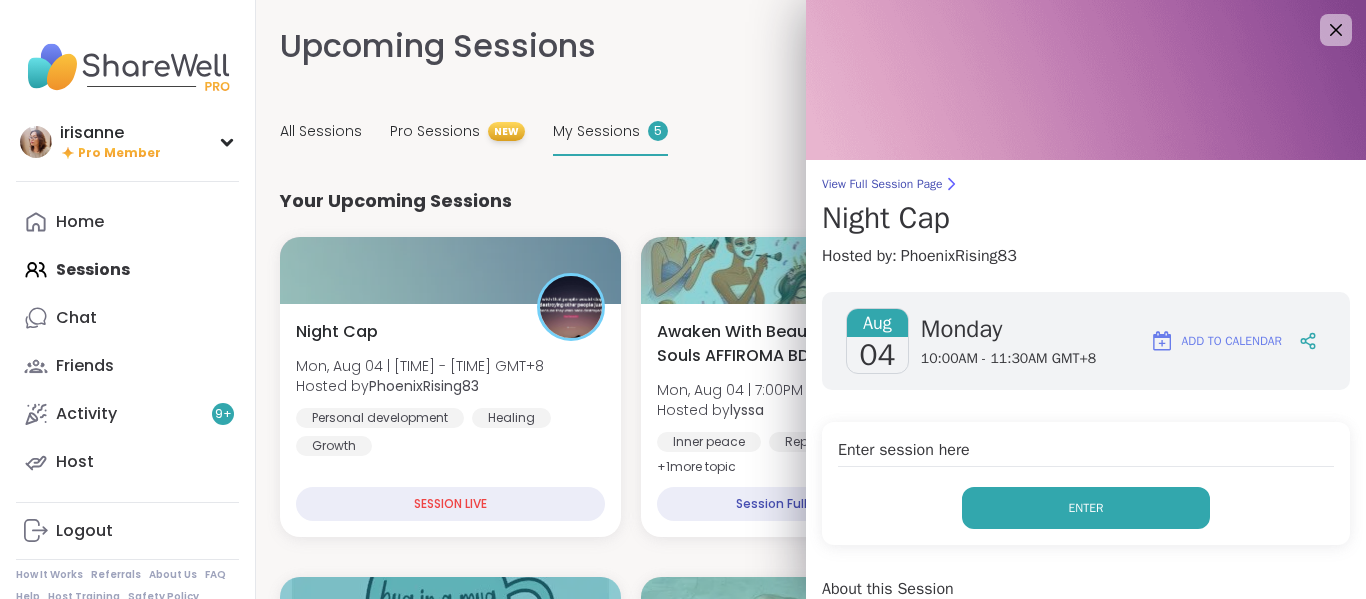 click on "Enter" at bounding box center [1086, 508] 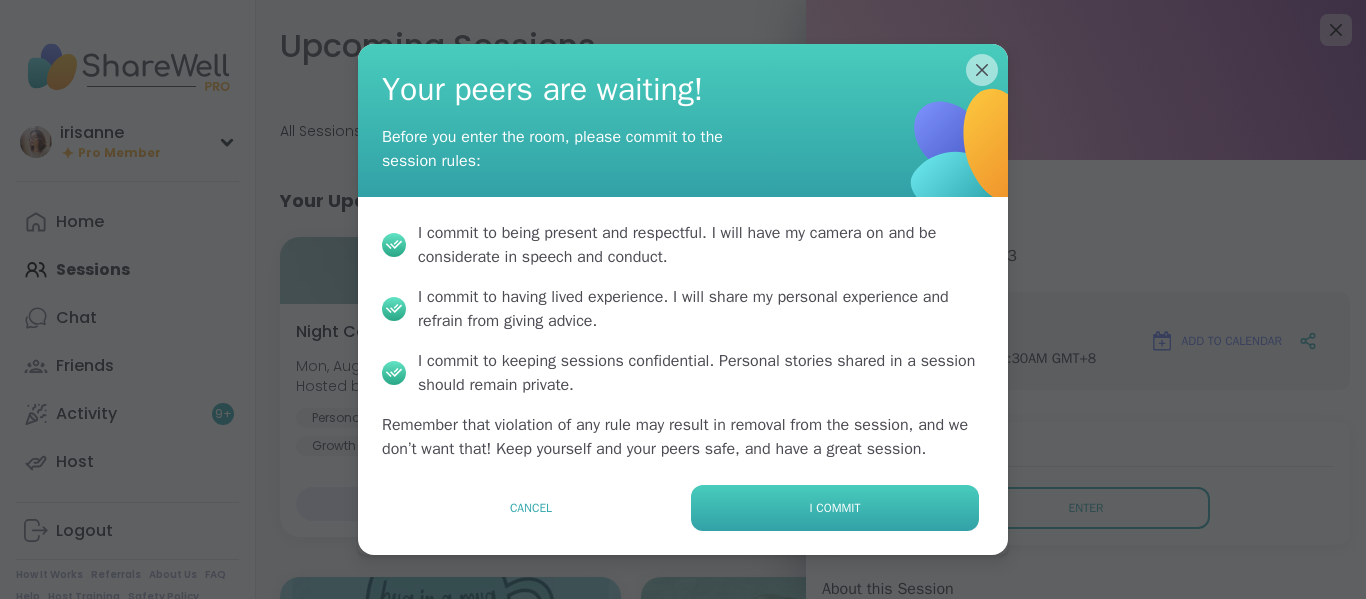 click on "I commit" at bounding box center [835, 508] 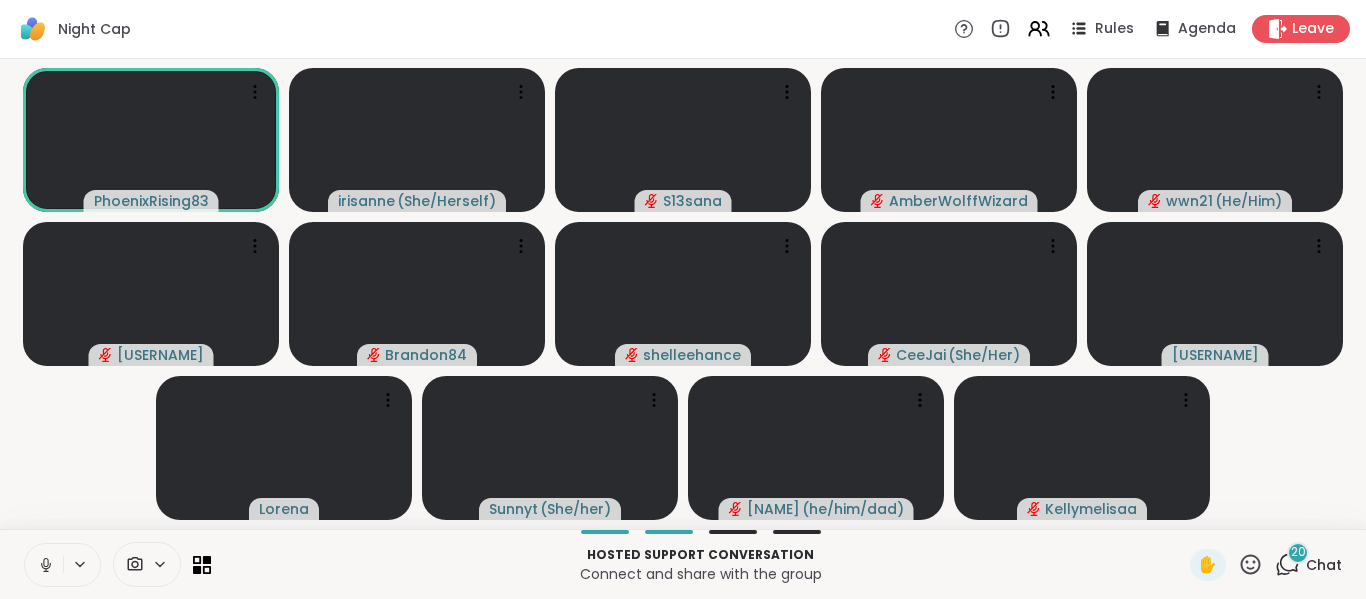 click 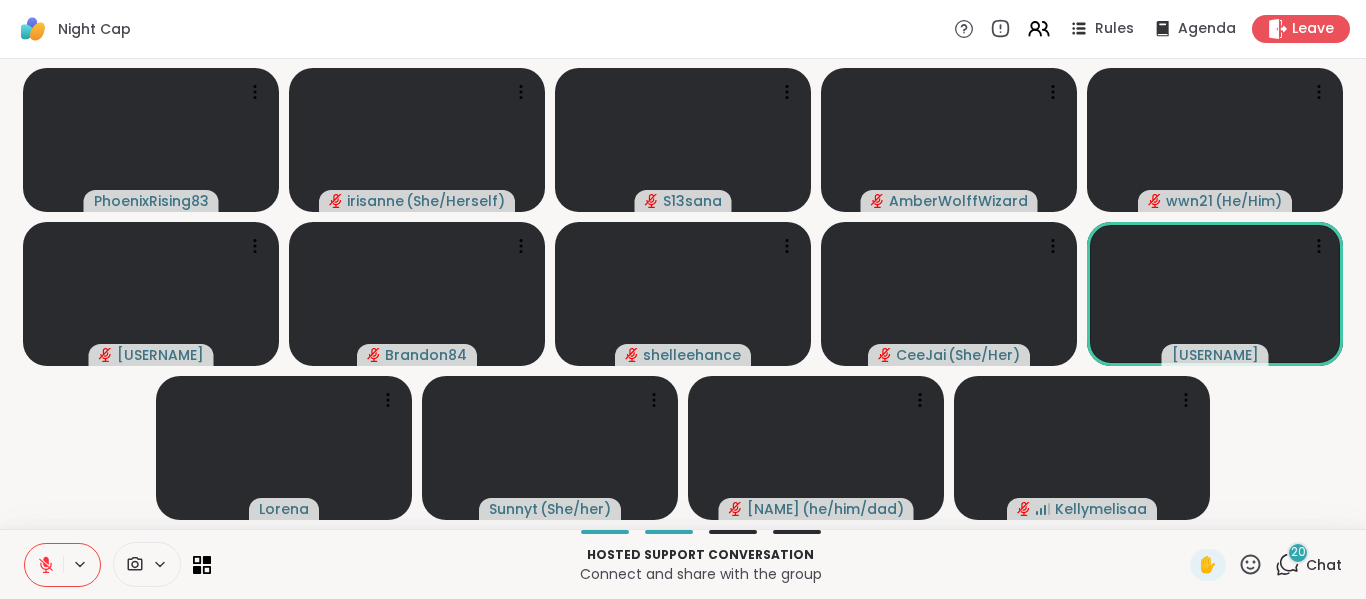 click 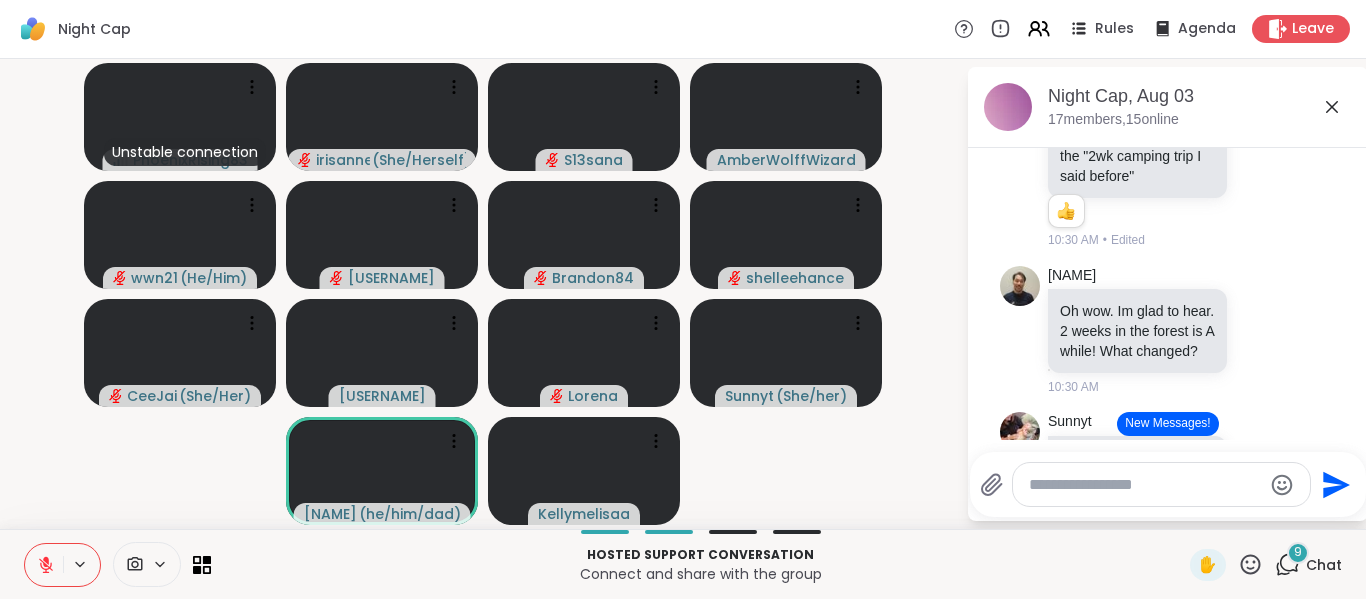 scroll, scrollTop: 2633, scrollLeft: 0, axis: vertical 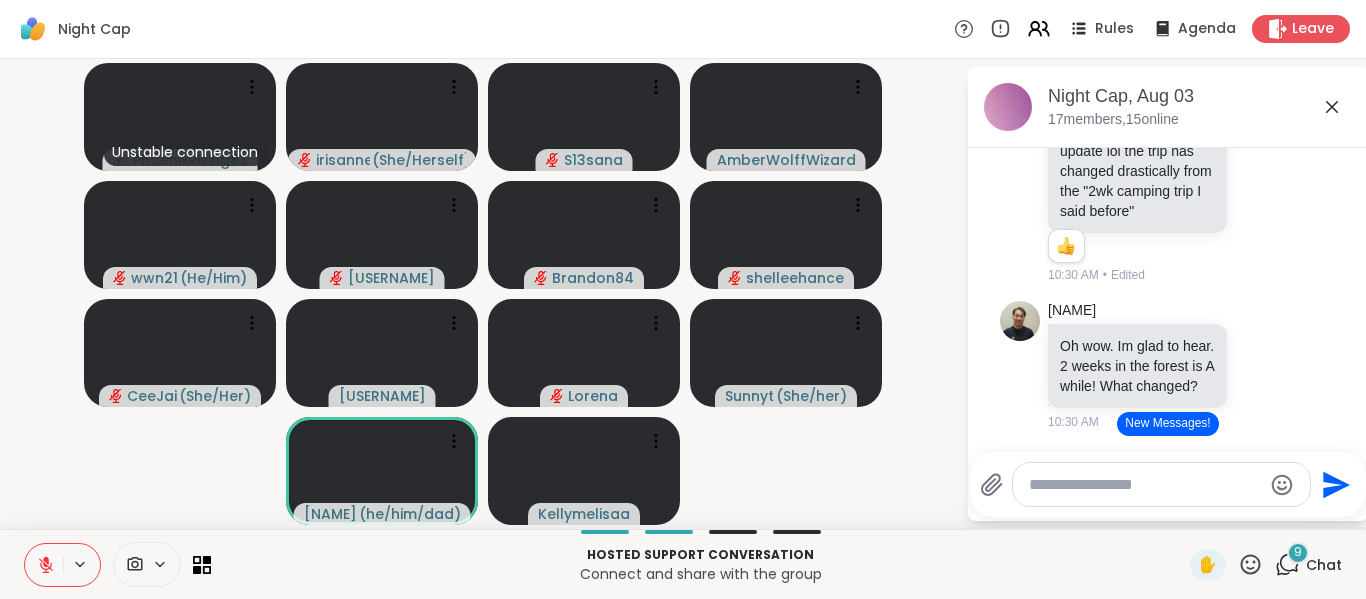 click on "I've got a camping update lol the trip has changed drastically from the "2wk camping trip I said before"" at bounding box center [1137, 171] 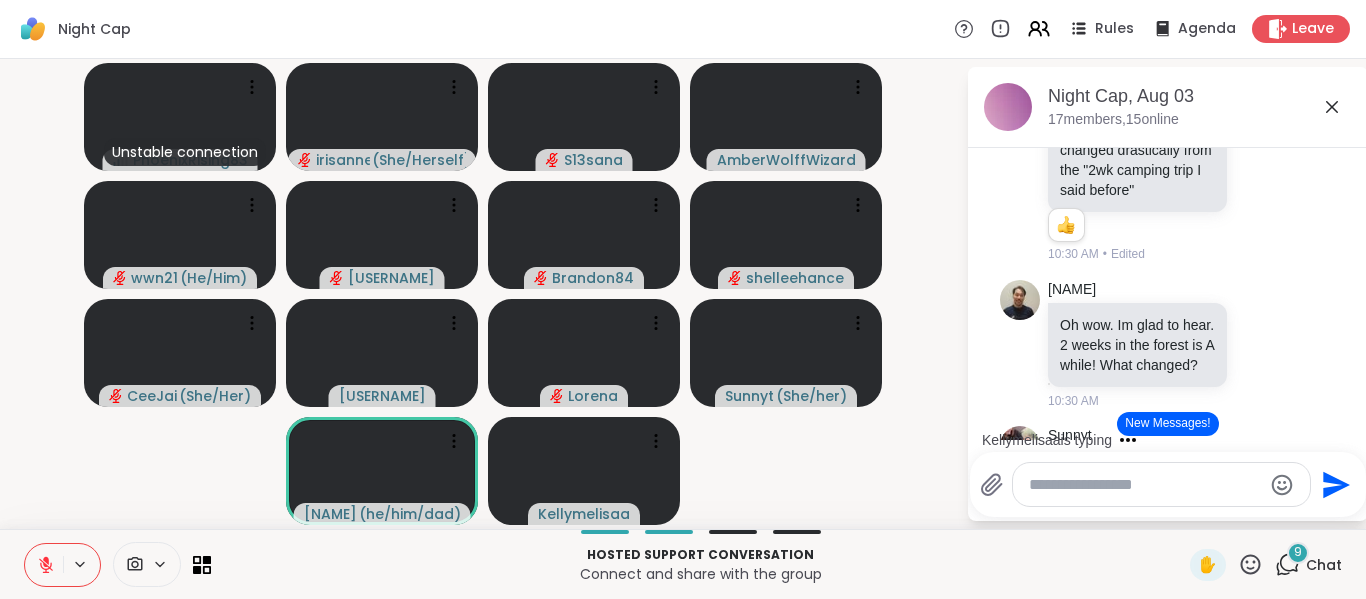 click on "[NAME] [NAME] Hi [NAME]! Great to see you. Hi [NAME]! Great to see you. I've got a camping update lol the trip has changed drastically from the "2wk camping trip I said before"   1 1 [TIME] • Edited" at bounding box center [1170, 118] 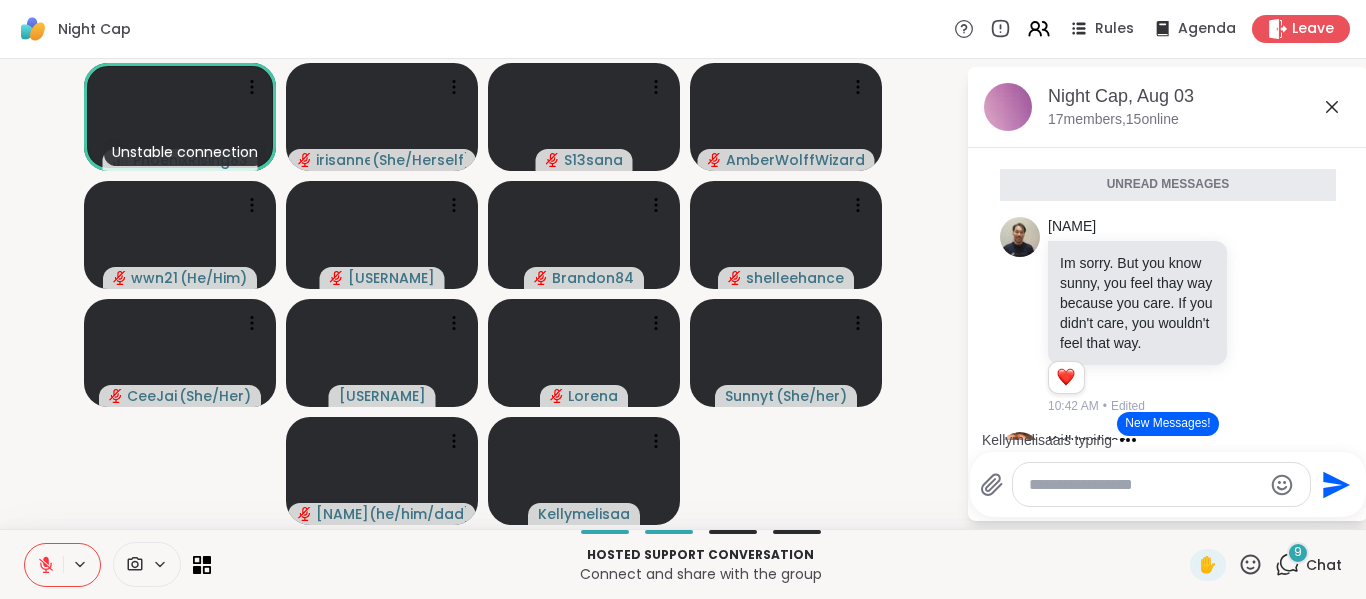 scroll, scrollTop: 4007, scrollLeft: 0, axis: vertical 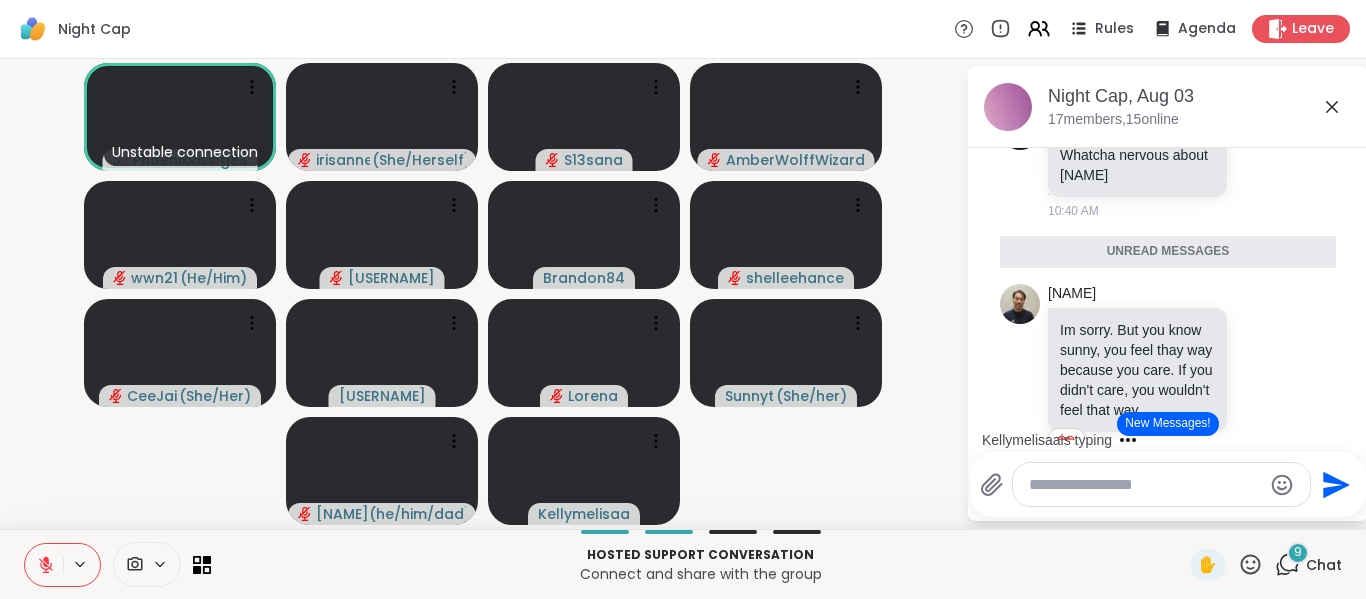 click 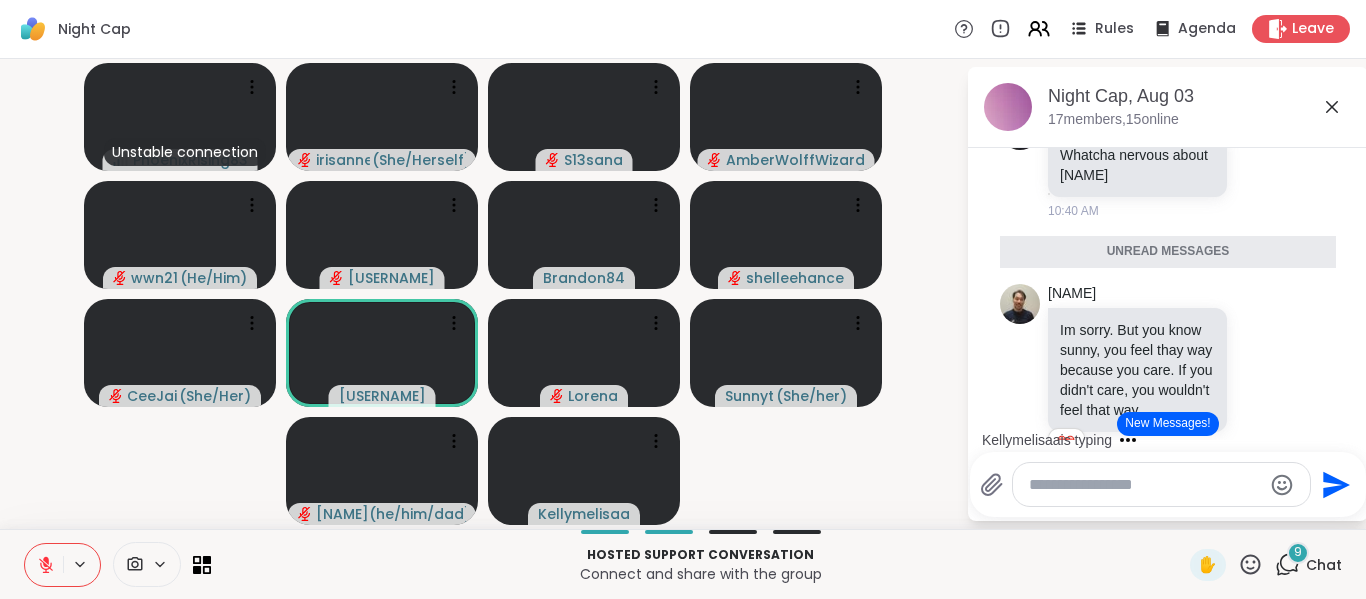 click at bounding box center (1262, -9) 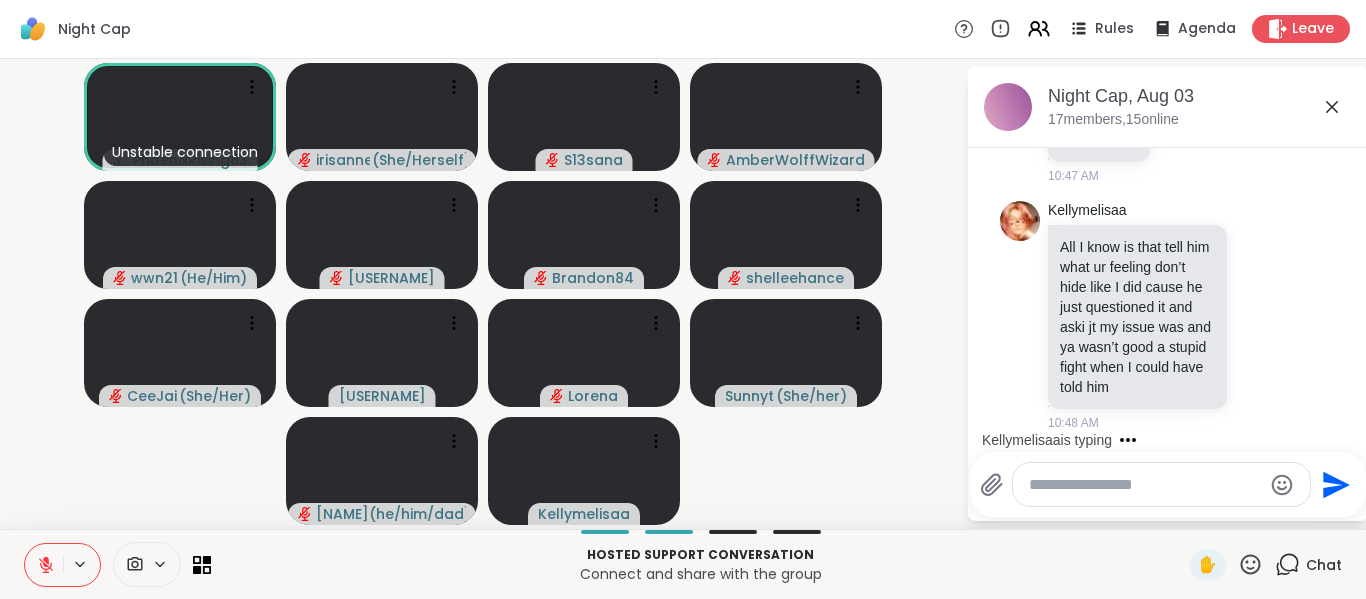 scroll, scrollTop: 6556, scrollLeft: 0, axis: vertical 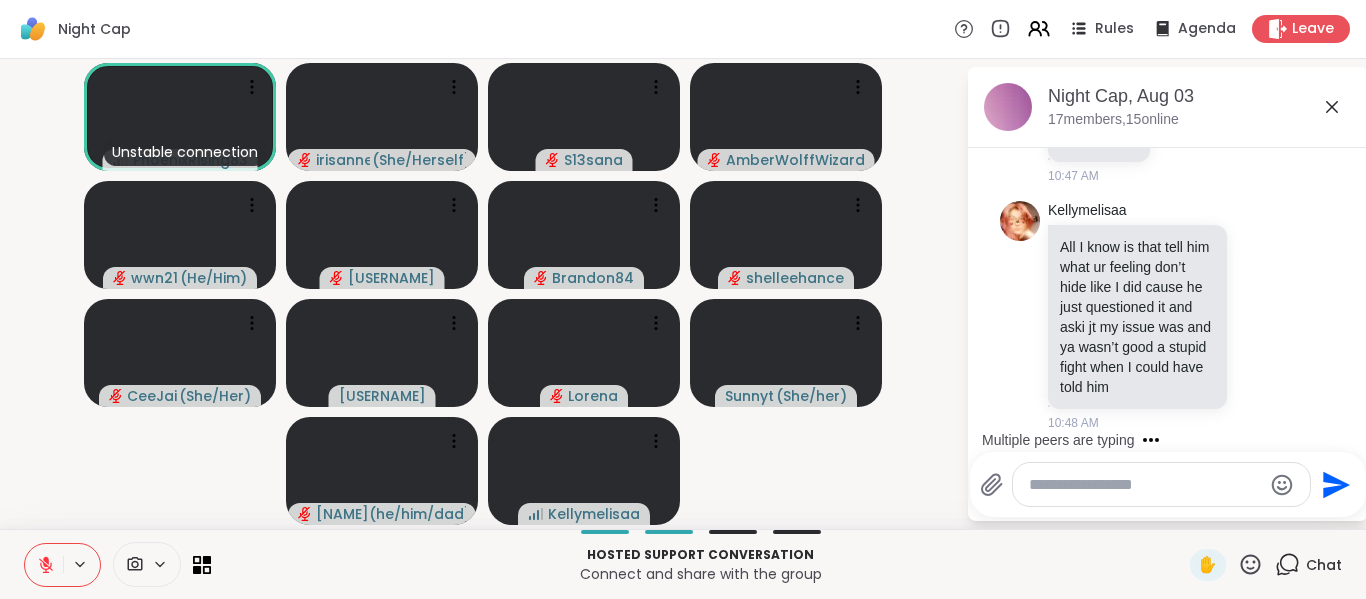 click on "[NAME] All I know is that tell him what ur feeling don’t hide like I did cause he just questioned it and aski jt my issue was and ya wasn’t good a stupid fight when I could have told him [TIME]" at bounding box center [1170, 316] 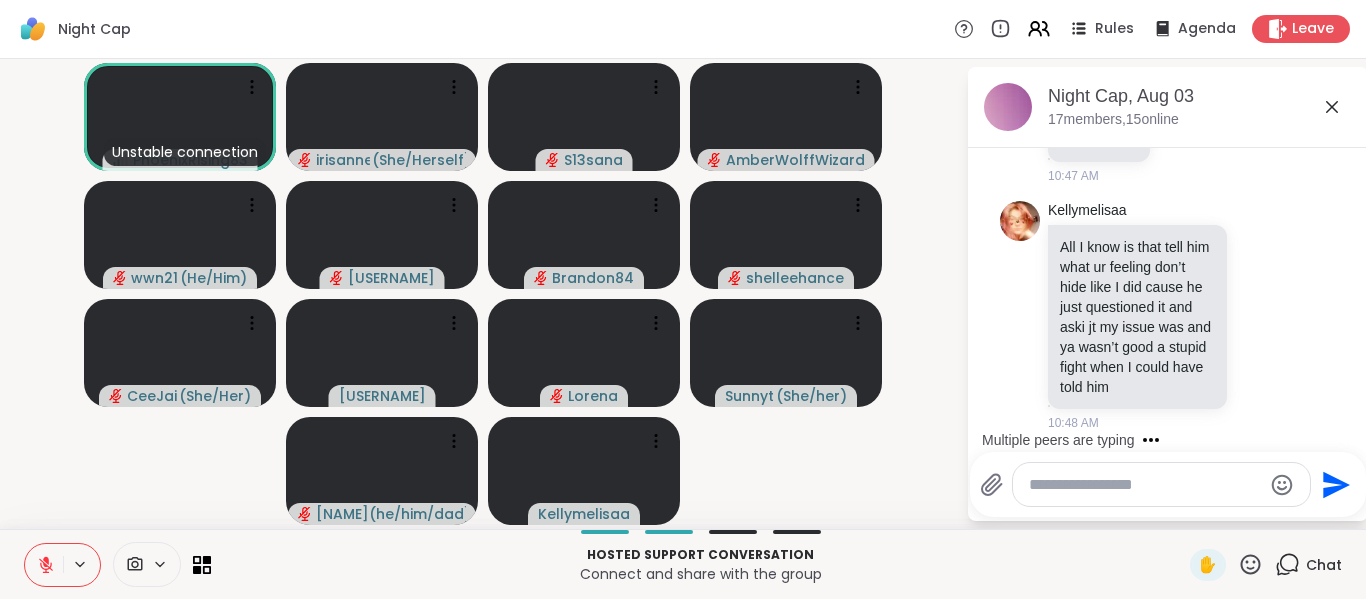 click at bounding box center (1161, 484) 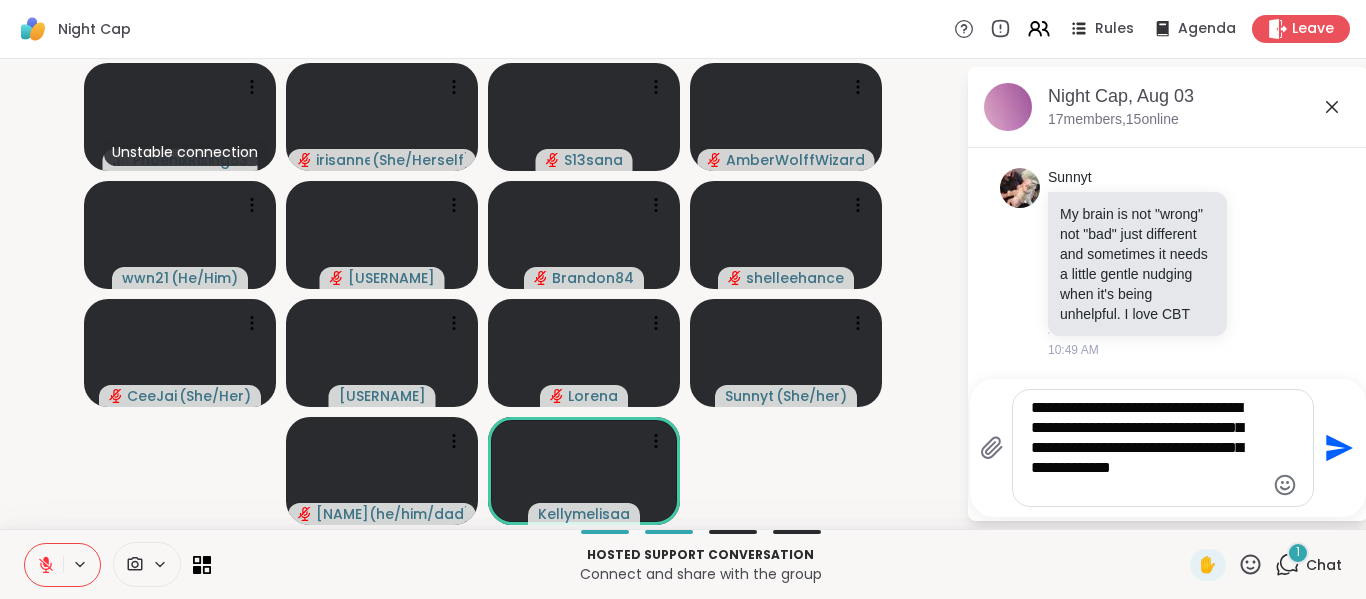 scroll, scrollTop: 7149, scrollLeft: 0, axis: vertical 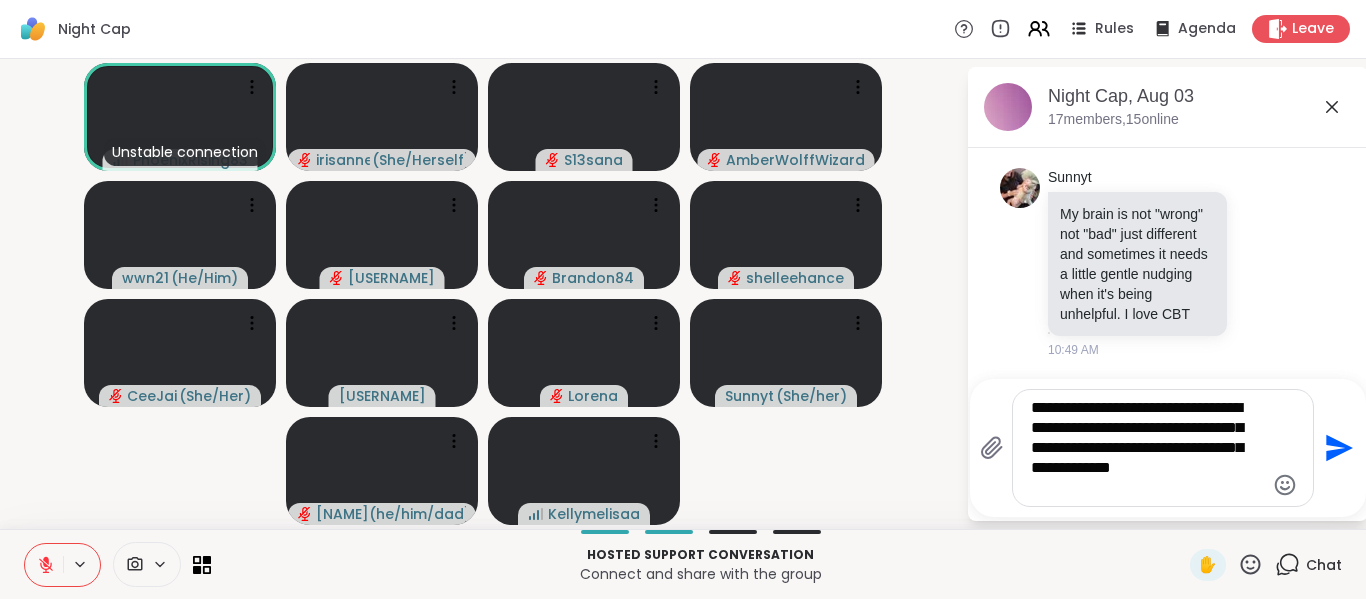 type on "**********" 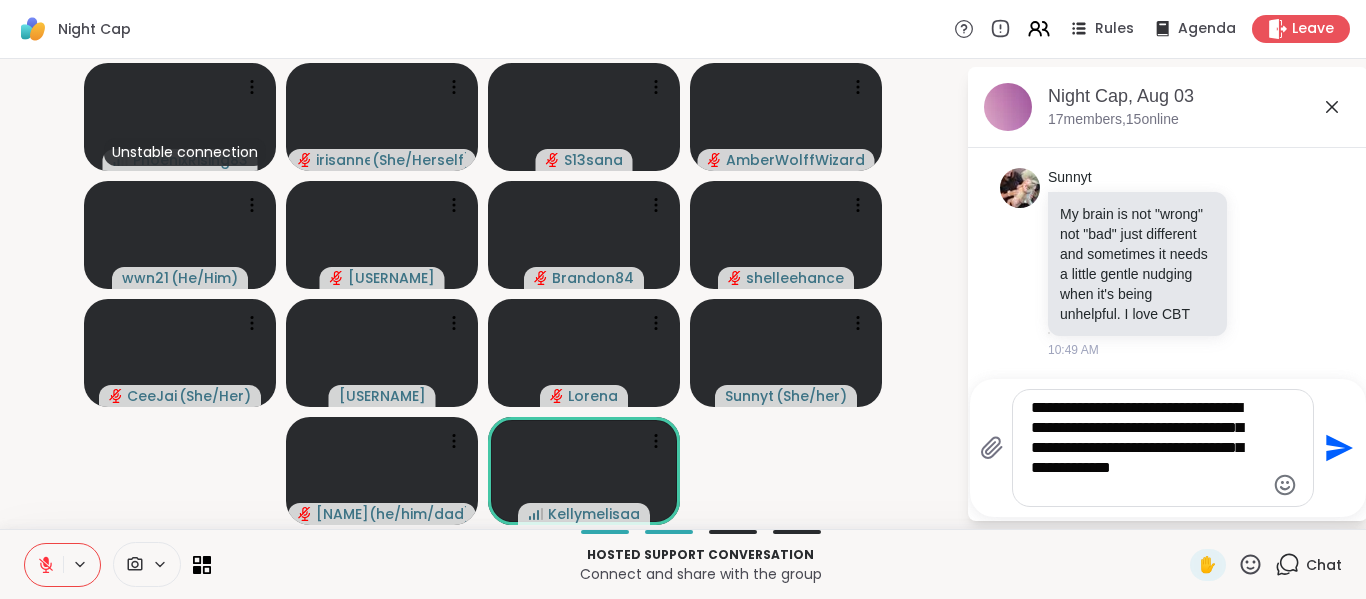 click 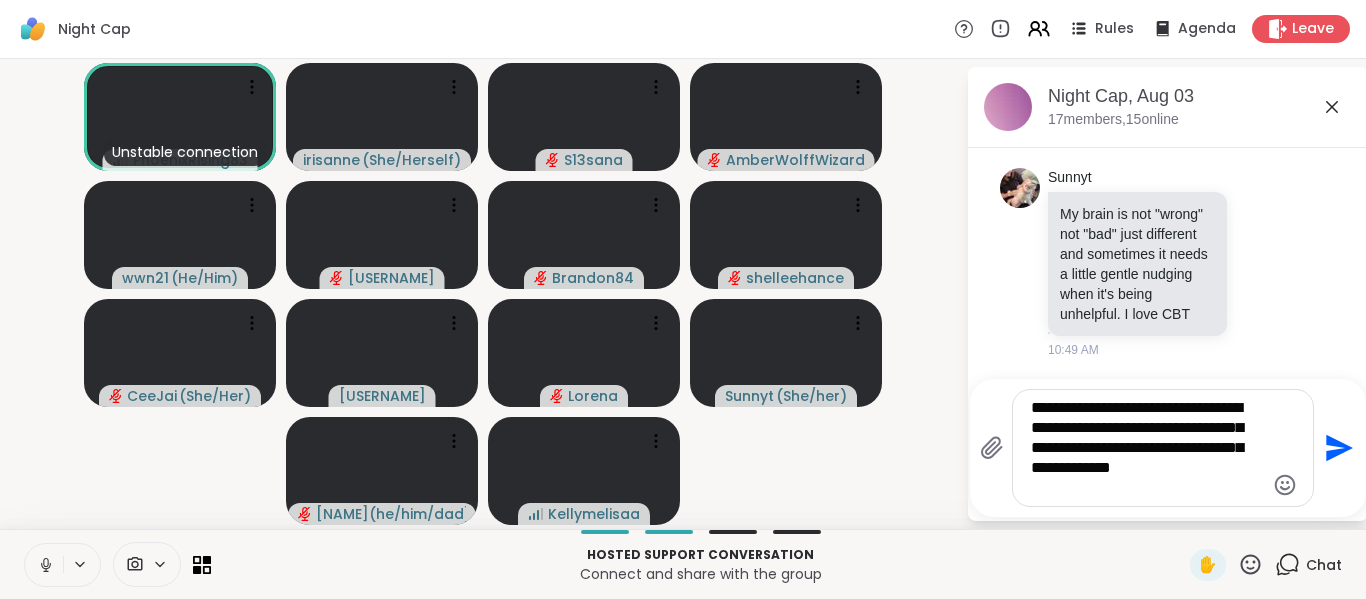 type 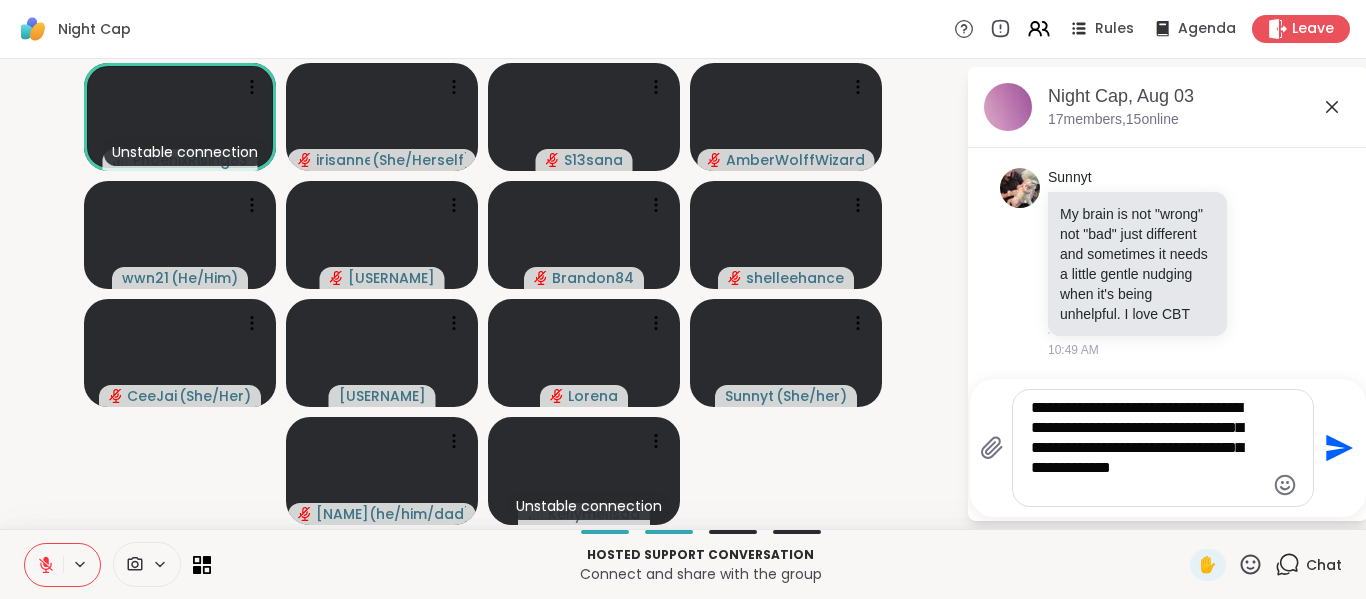click at bounding box center (44, 565) 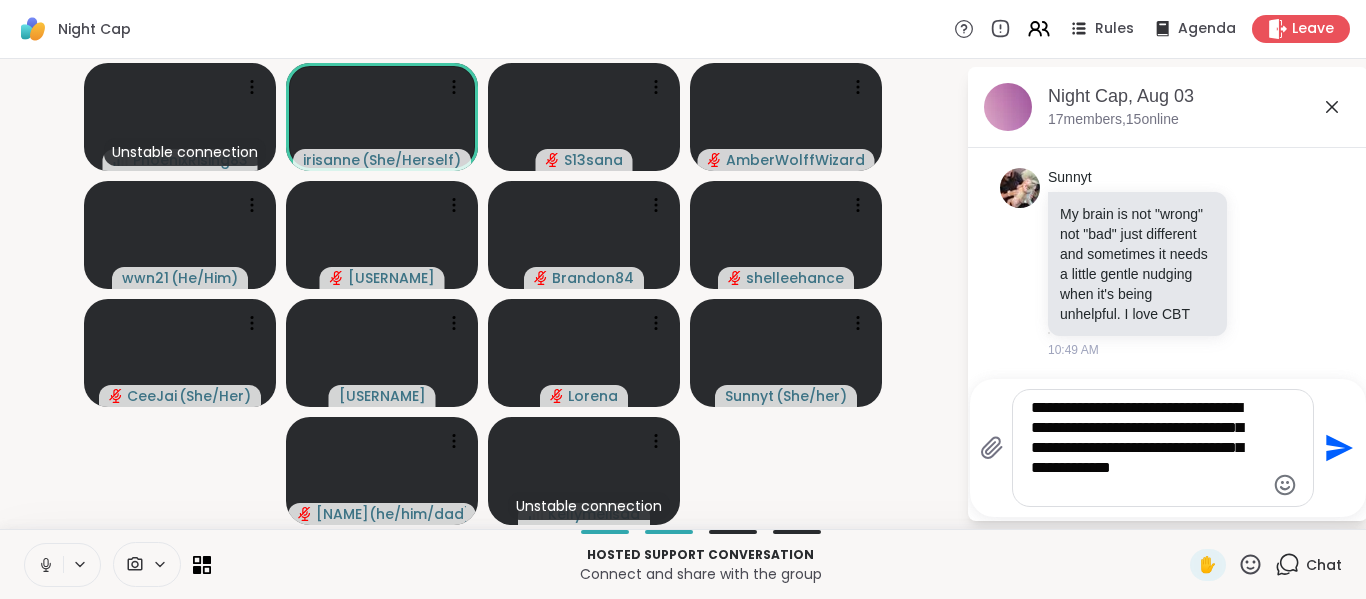 click on "Send" 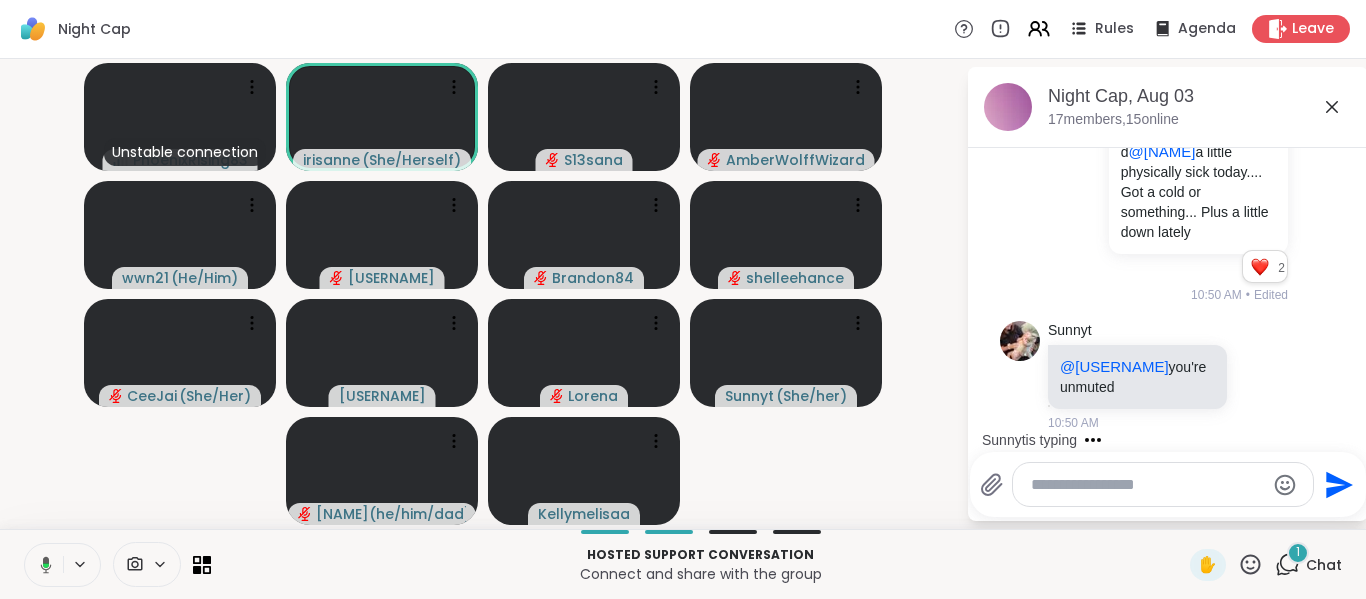 scroll, scrollTop: 7486, scrollLeft: 0, axis: vertical 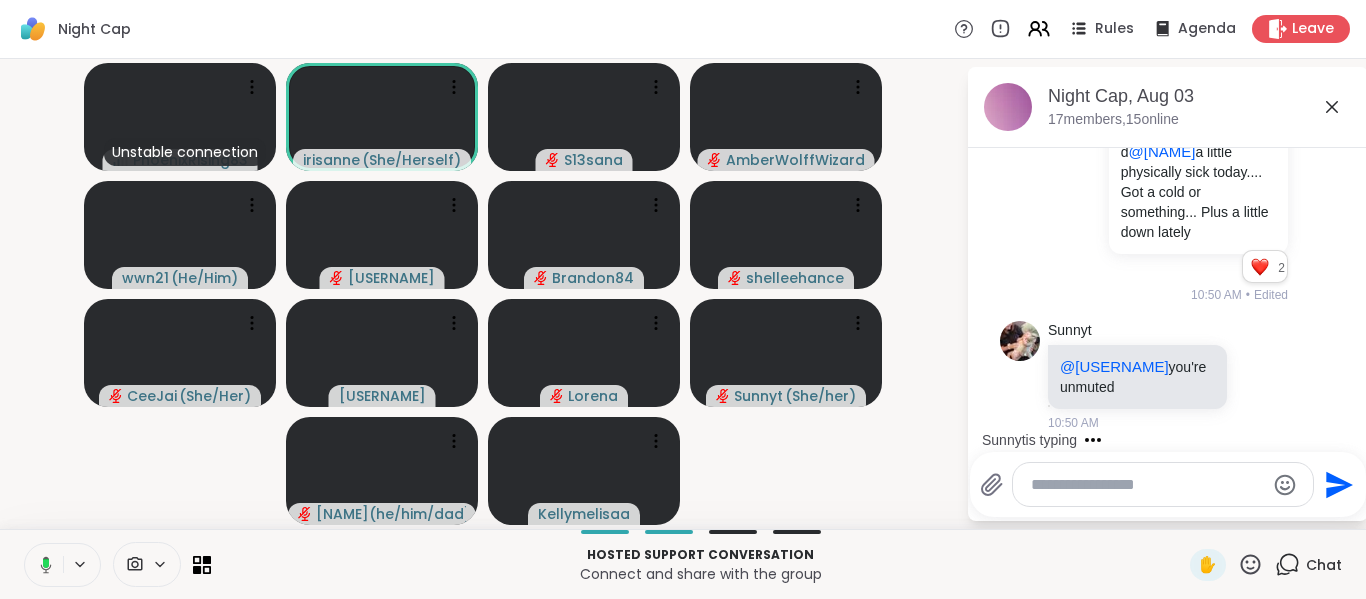 click on "Unstable connection [NAME] [NAME] ( She/Herself ) [NAME] [NAME] [NAME] ( He/Him ) [NAME] [NAME] [NAME] ( She/Her ) [NAME] [NAME] ( She/her ) [NAME] ( he/him/dad ) [NAME]" at bounding box center [483, 294] 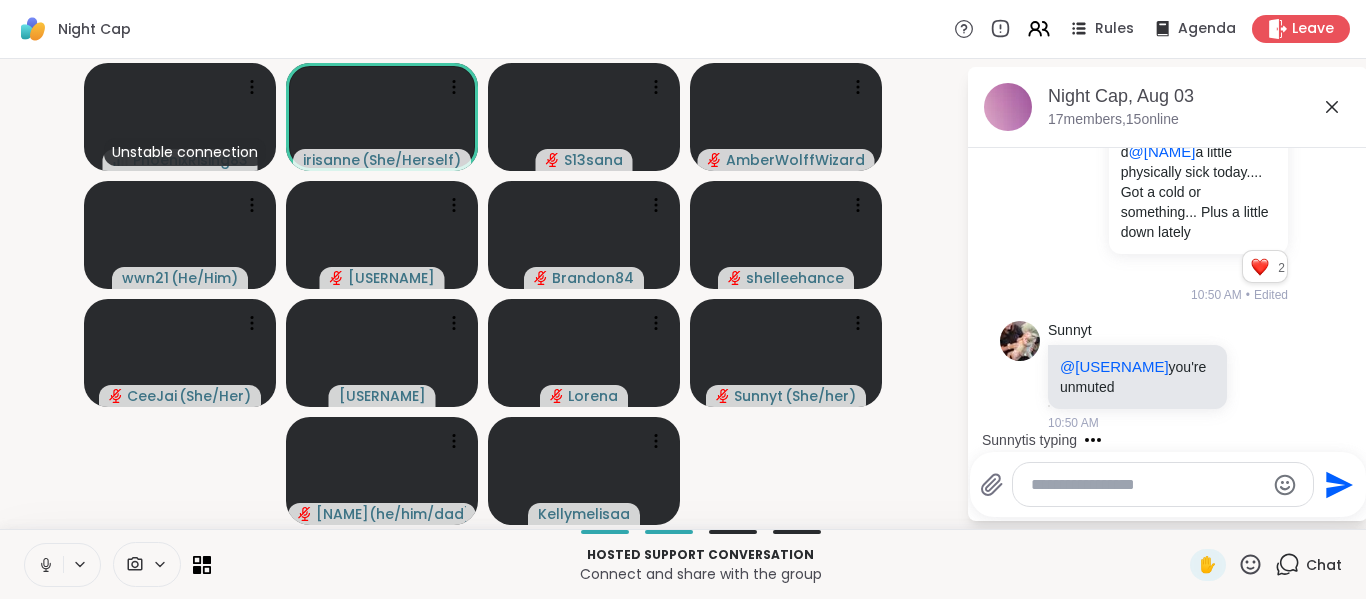 click 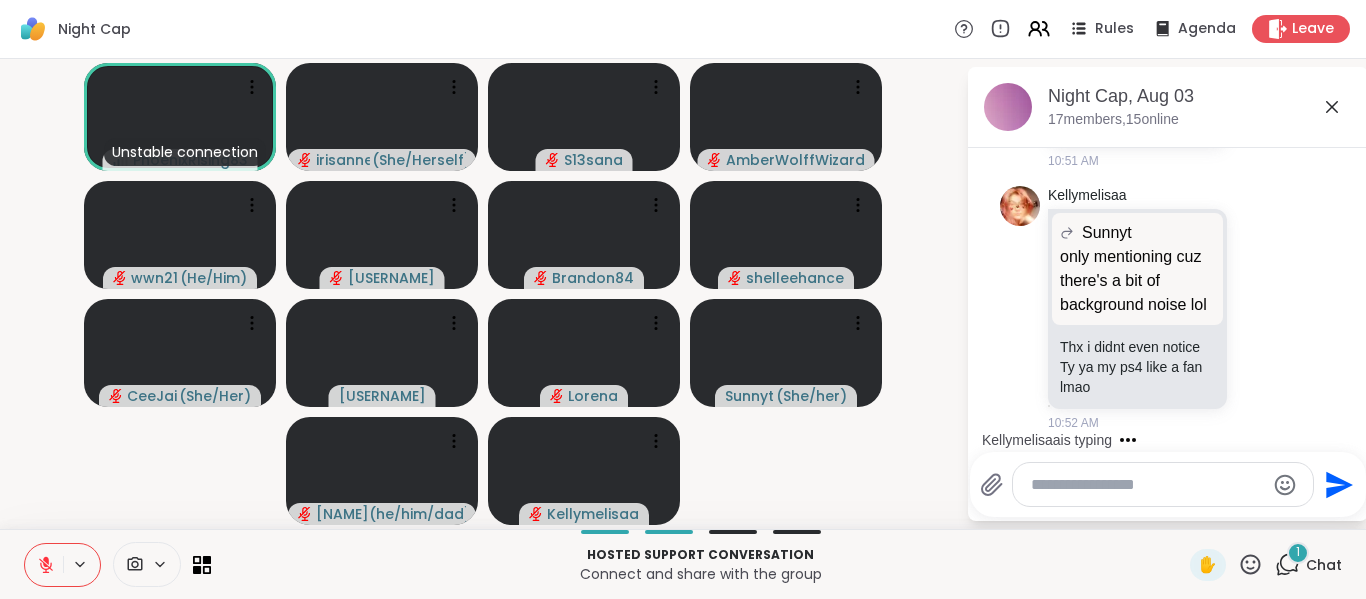 scroll, scrollTop: 7987, scrollLeft: 0, axis: vertical 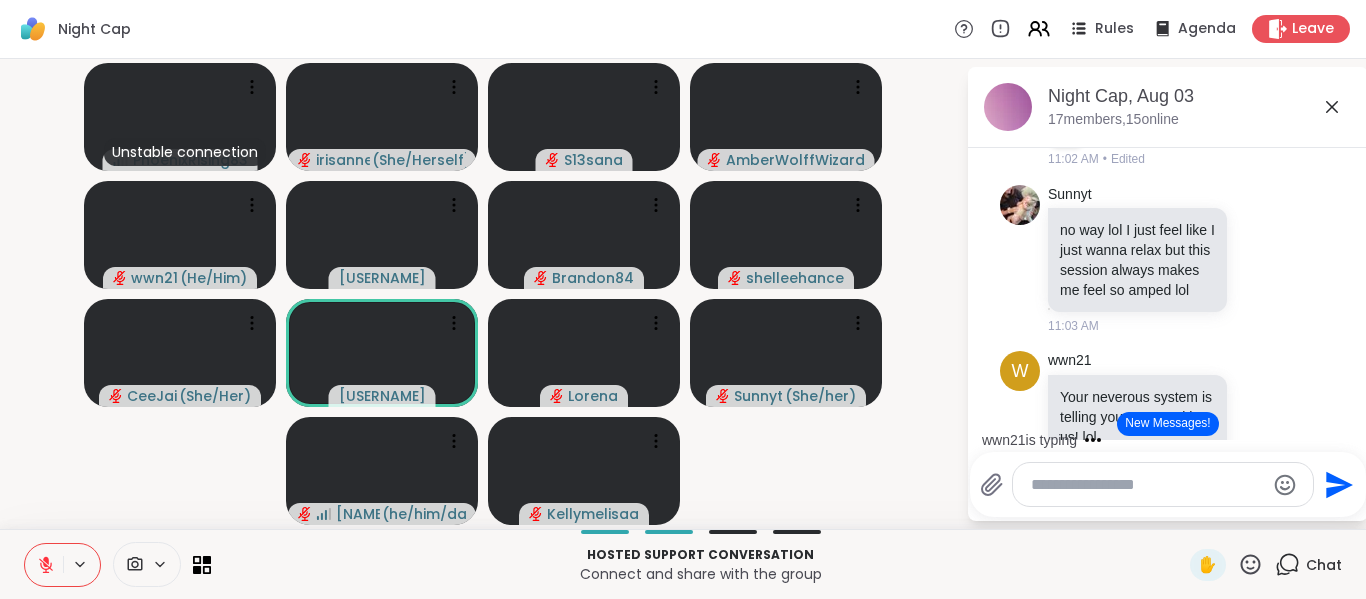 click 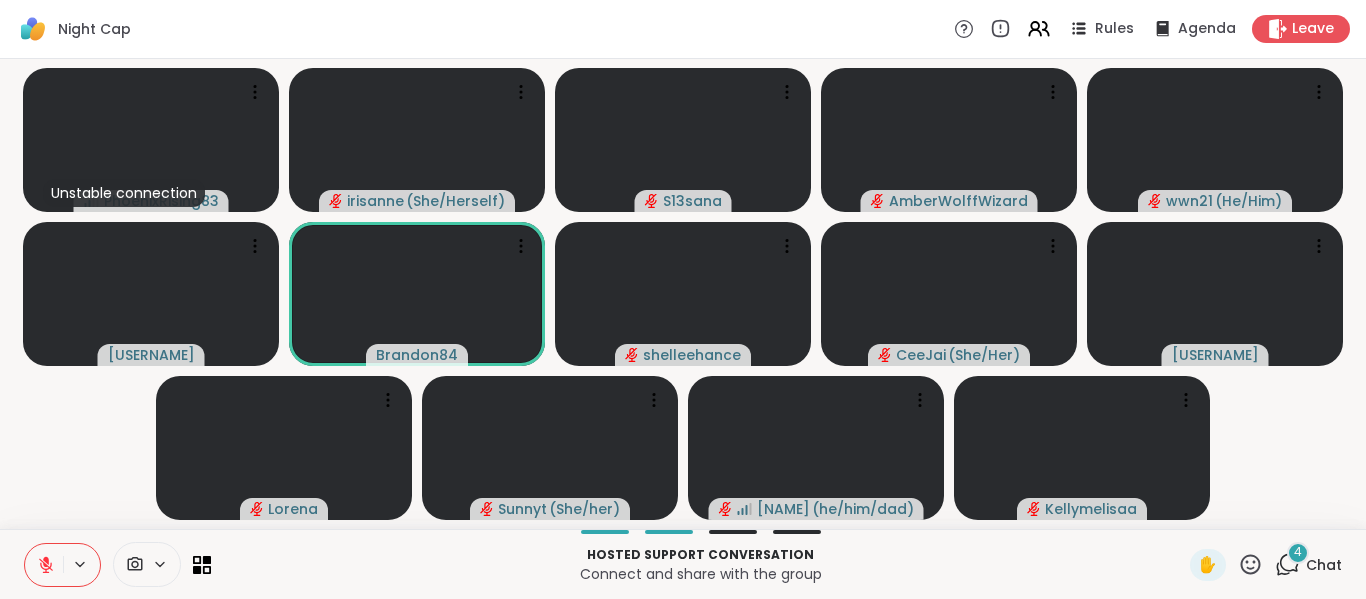 click 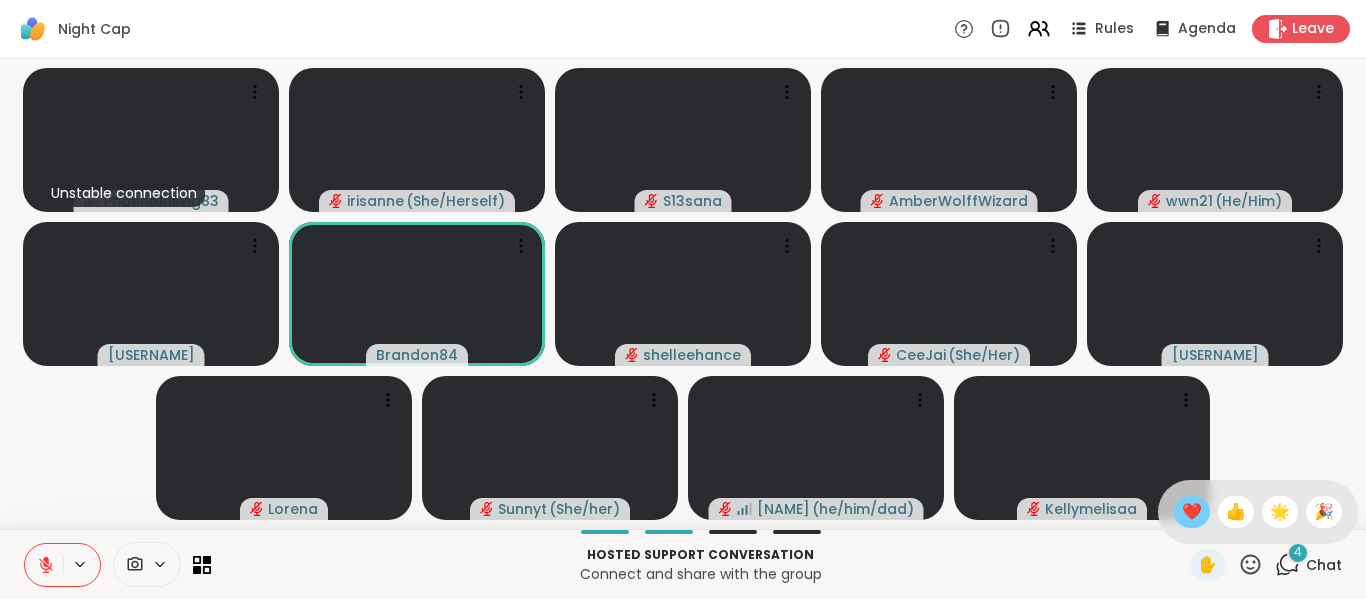 click on "❤️" at bounding box center (1192, 512) 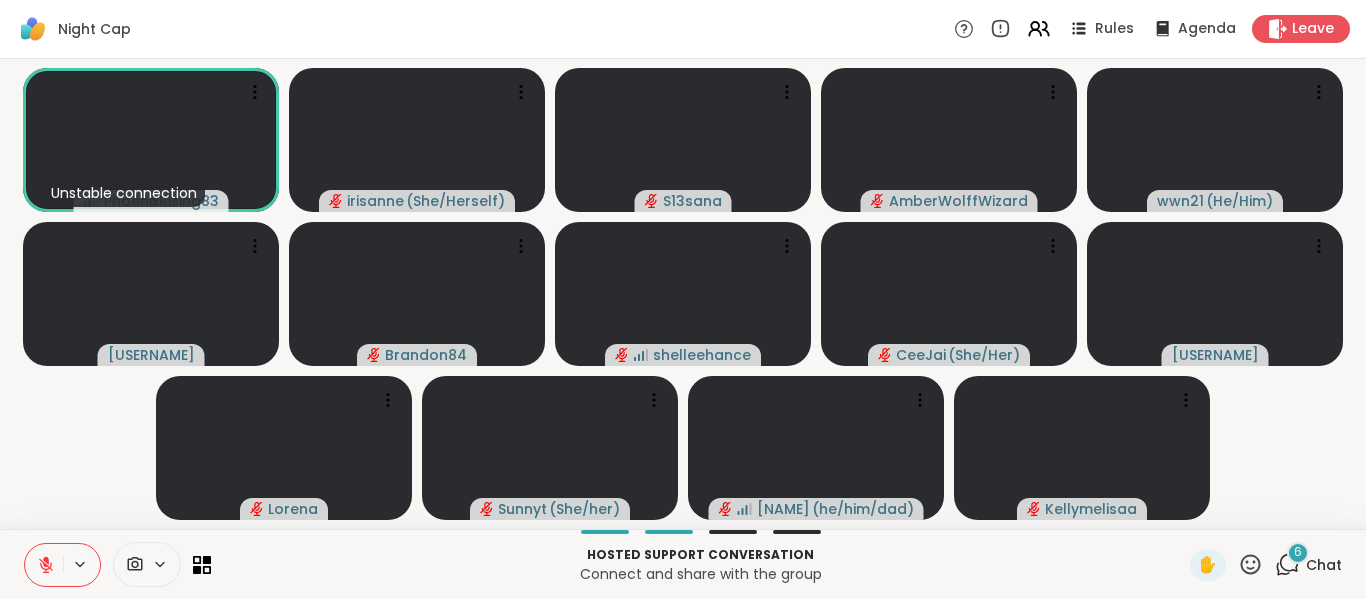 click 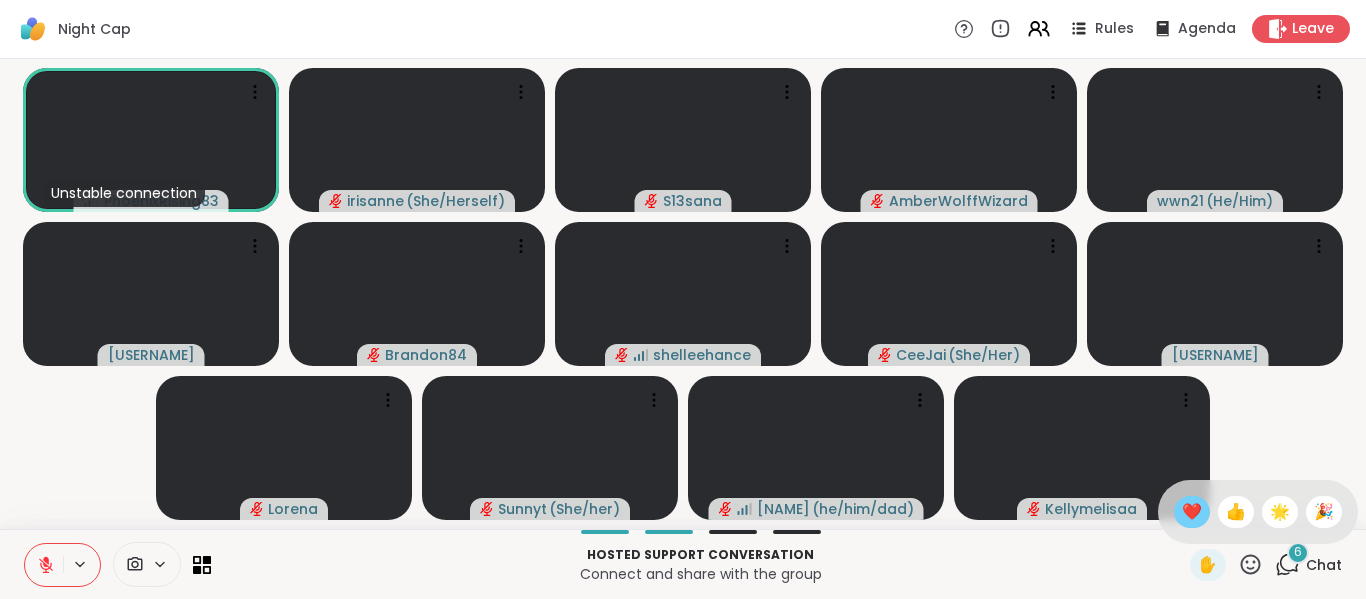 click on "❤️" at bounding box center [1192, 512] 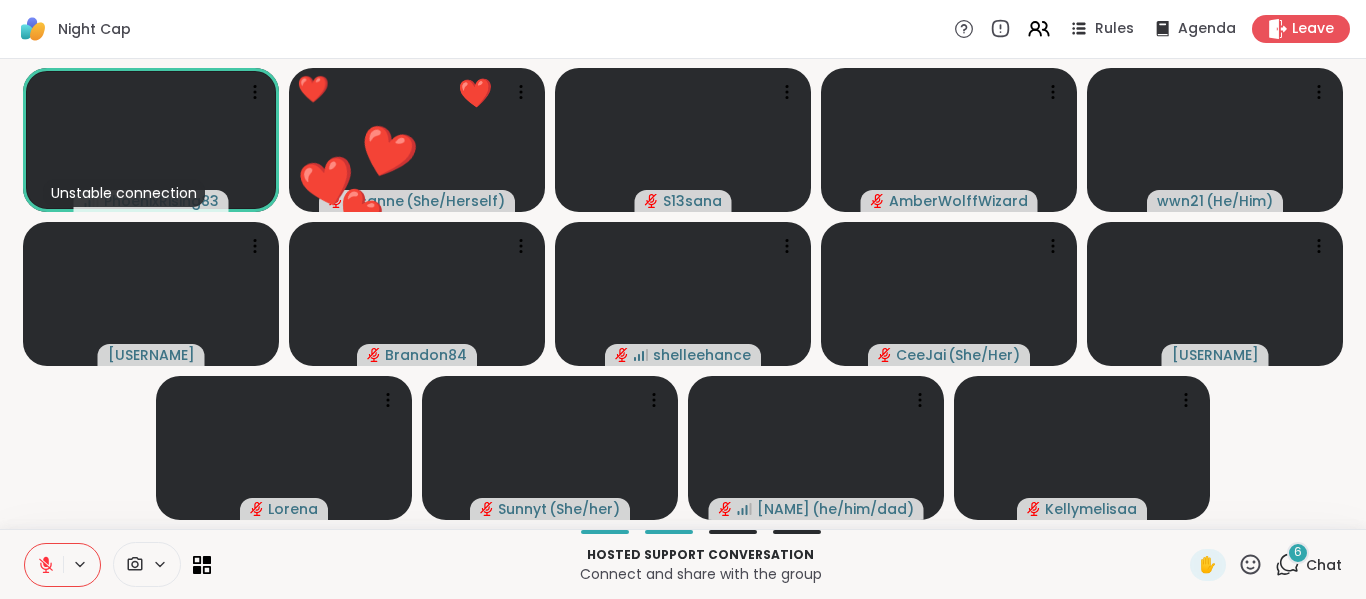 click 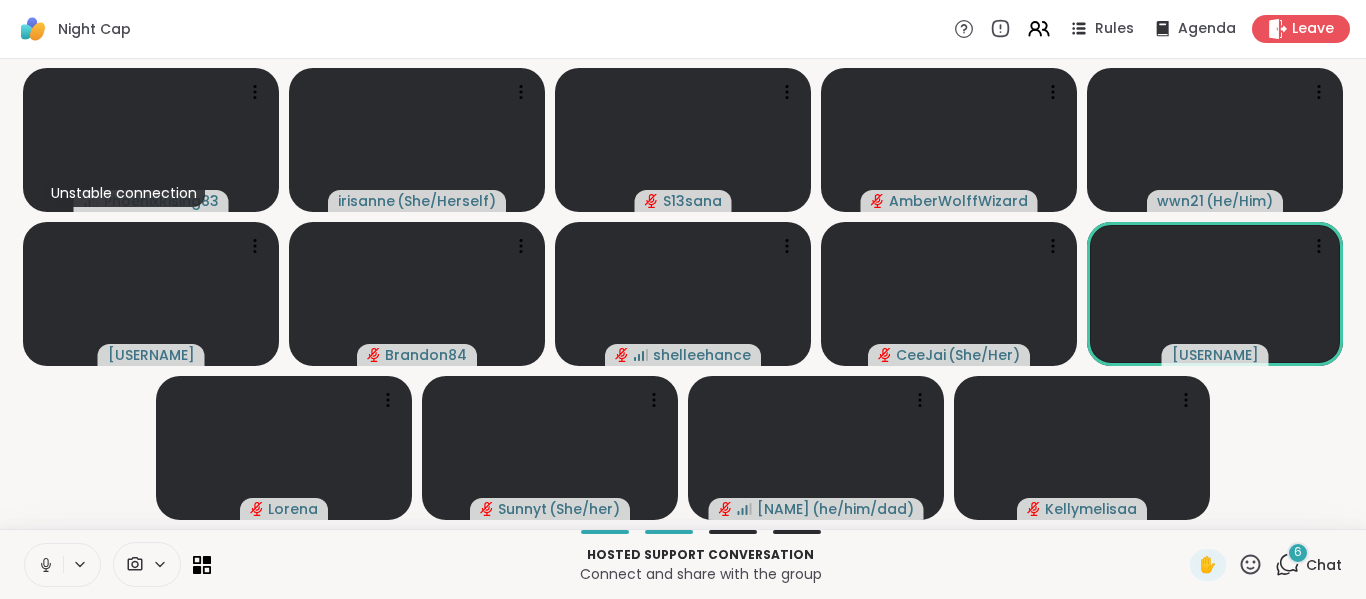 click 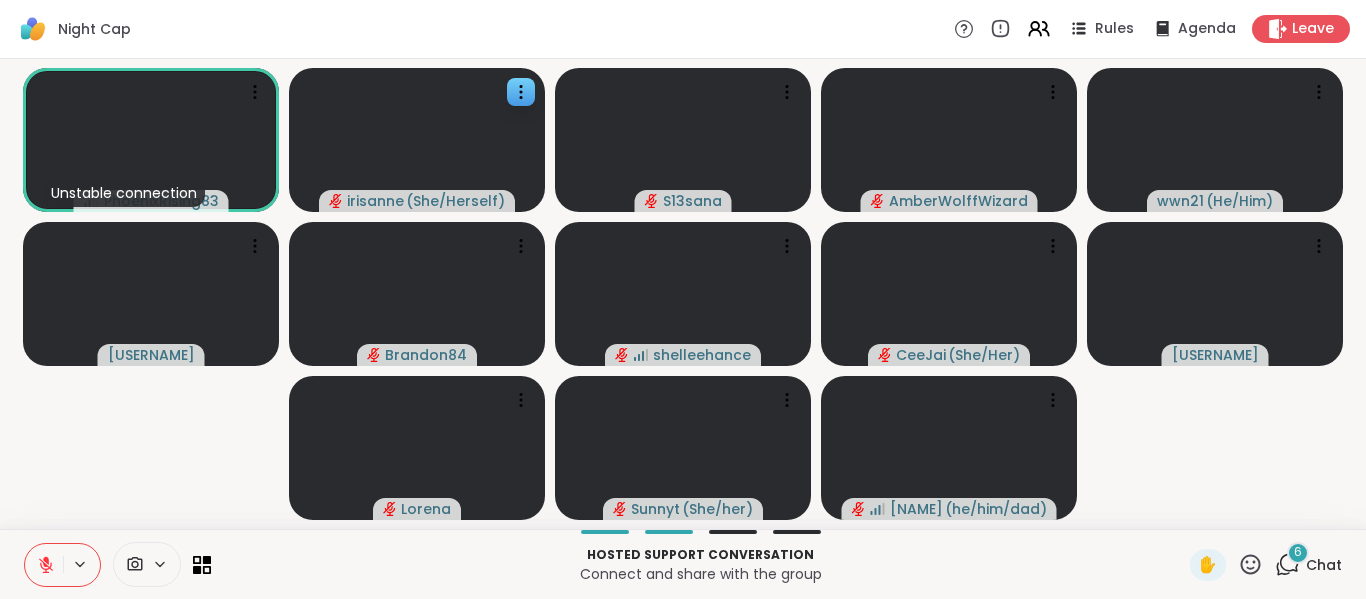 click at bounding box center (417, 140) 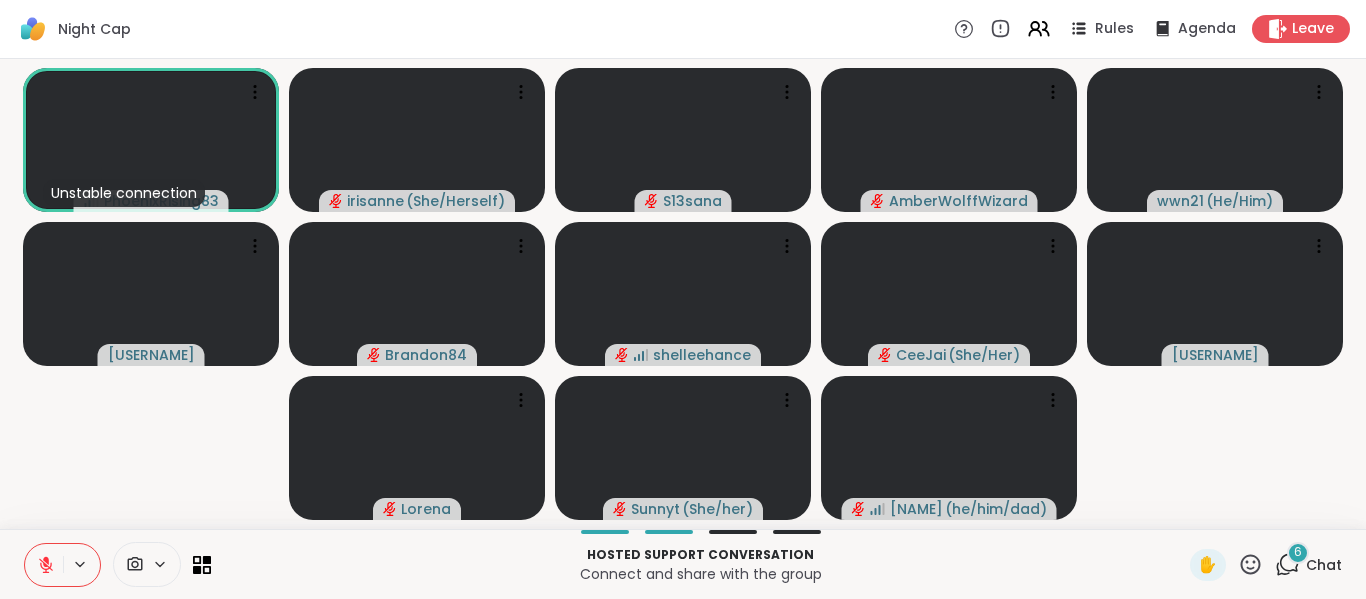 click at bounding box center (44, 565) 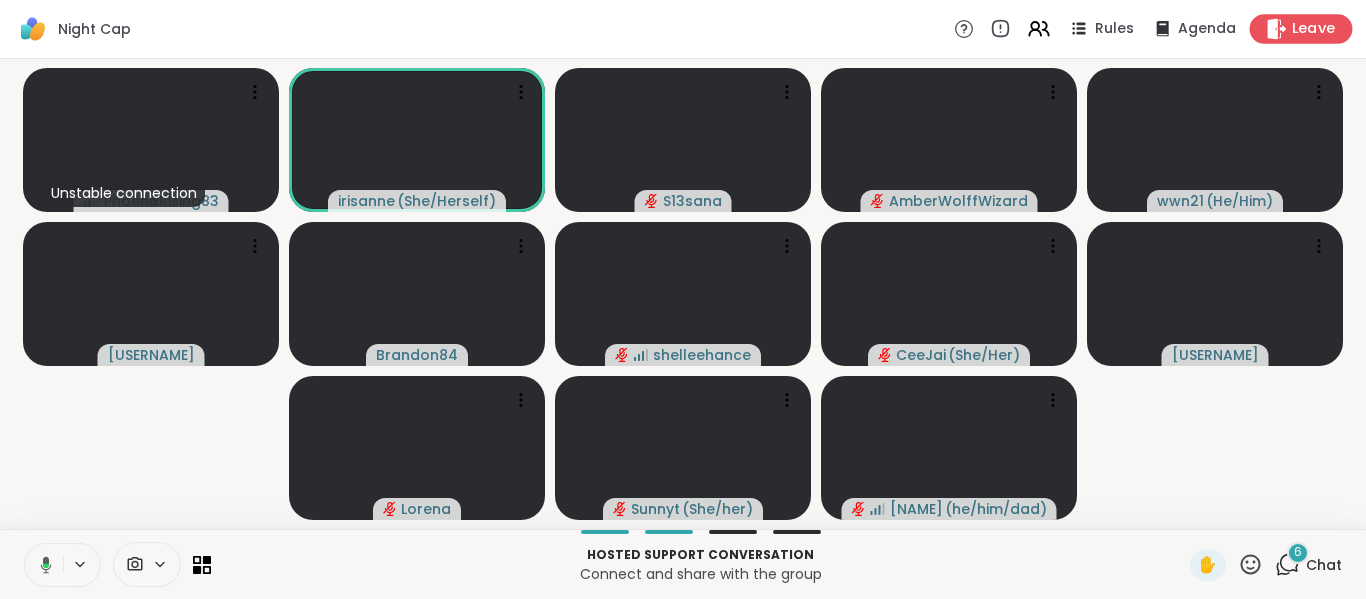 click on "Leave" at bounding box center [1301, 28] 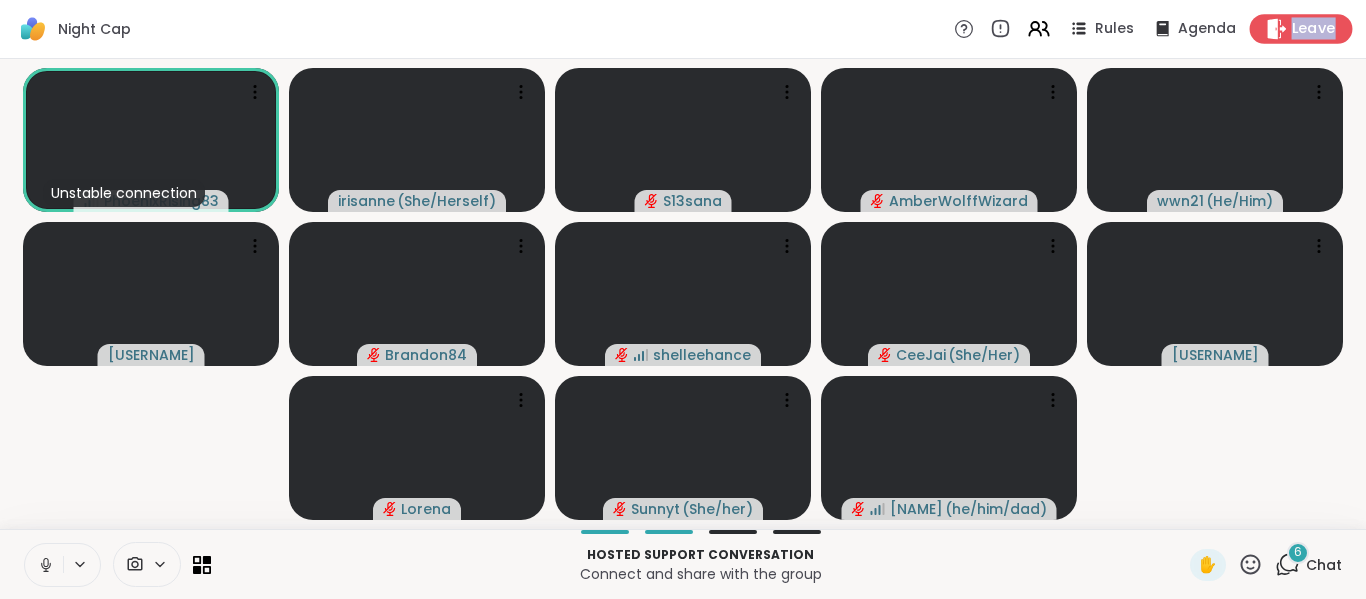 click on "Leave" at bounding box center (1301, 28) 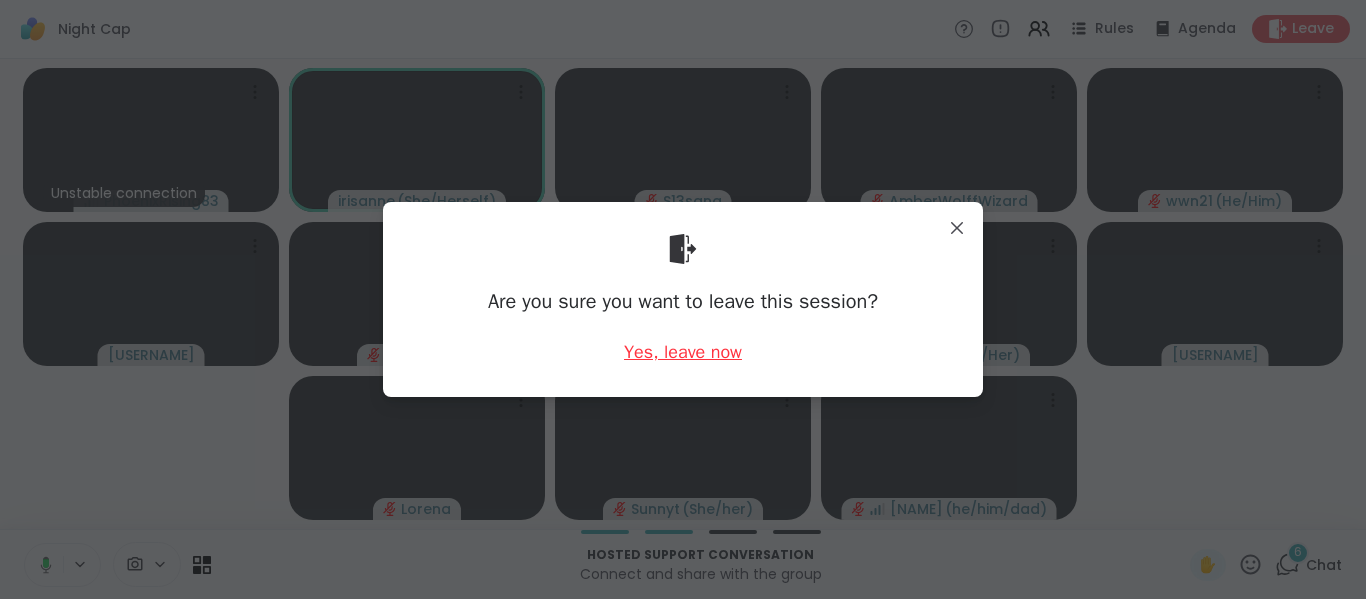 click on "Yes, leave now" at bounding box center (683, 352) 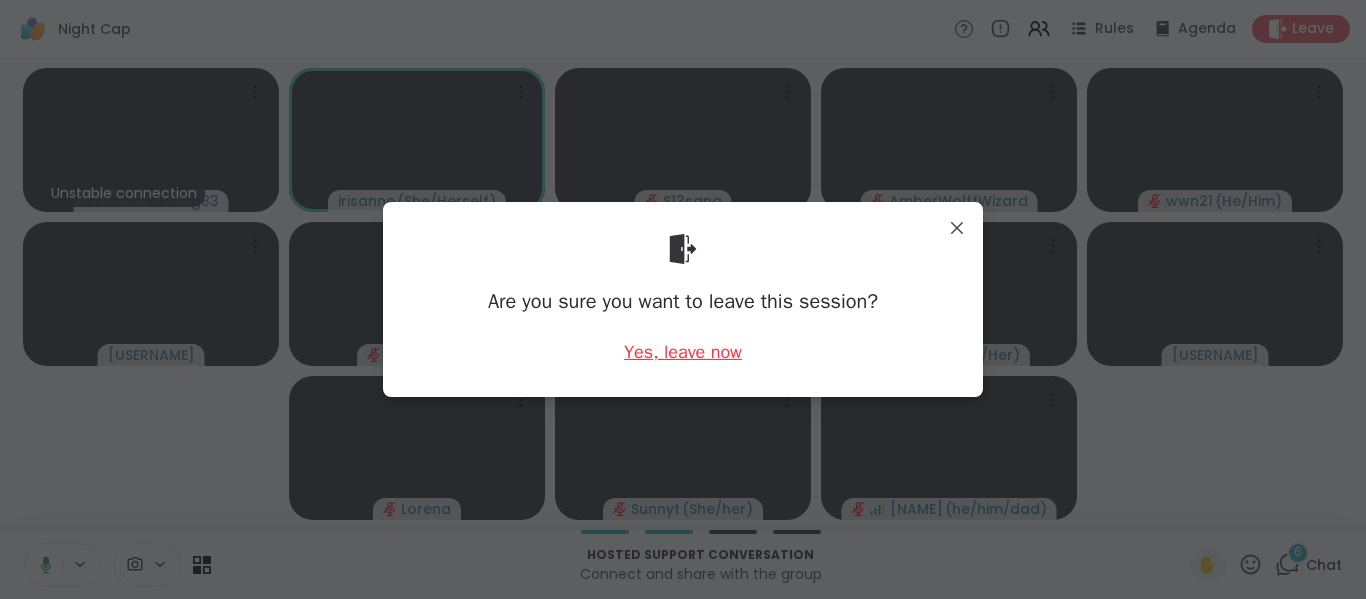 click on "Yes, leave now" at bounding box center [683, 352] 